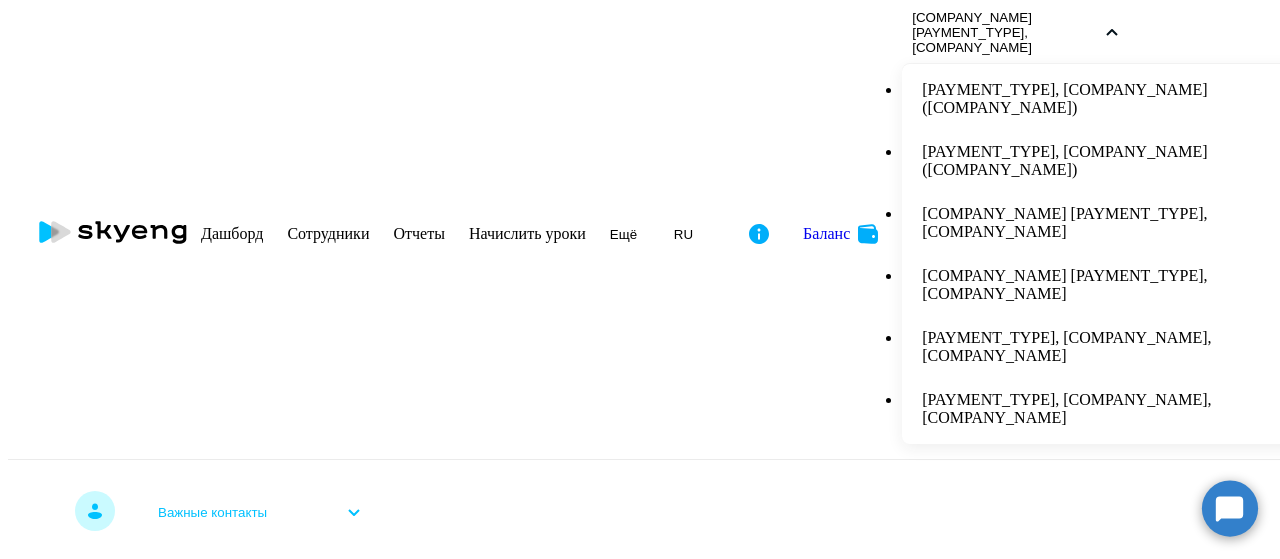 scroll, scrollTop: 0, scrollLeft: 0, axis: both 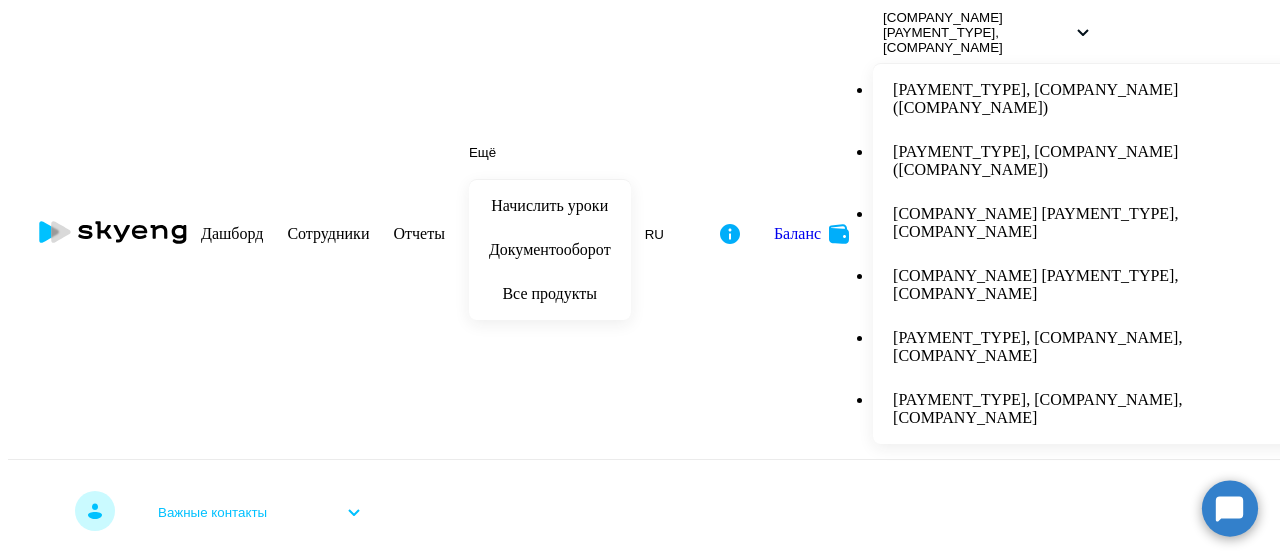 click on "Документооборот" at bounding box center (550, 250) 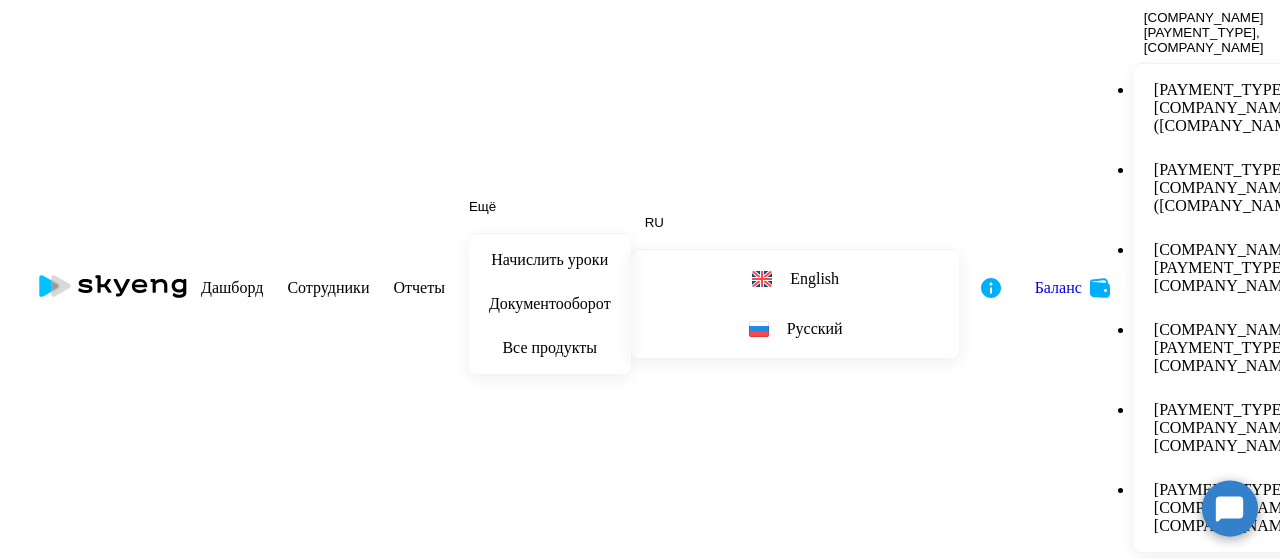 click on "Документооборот" at bounding box center [550, 303] 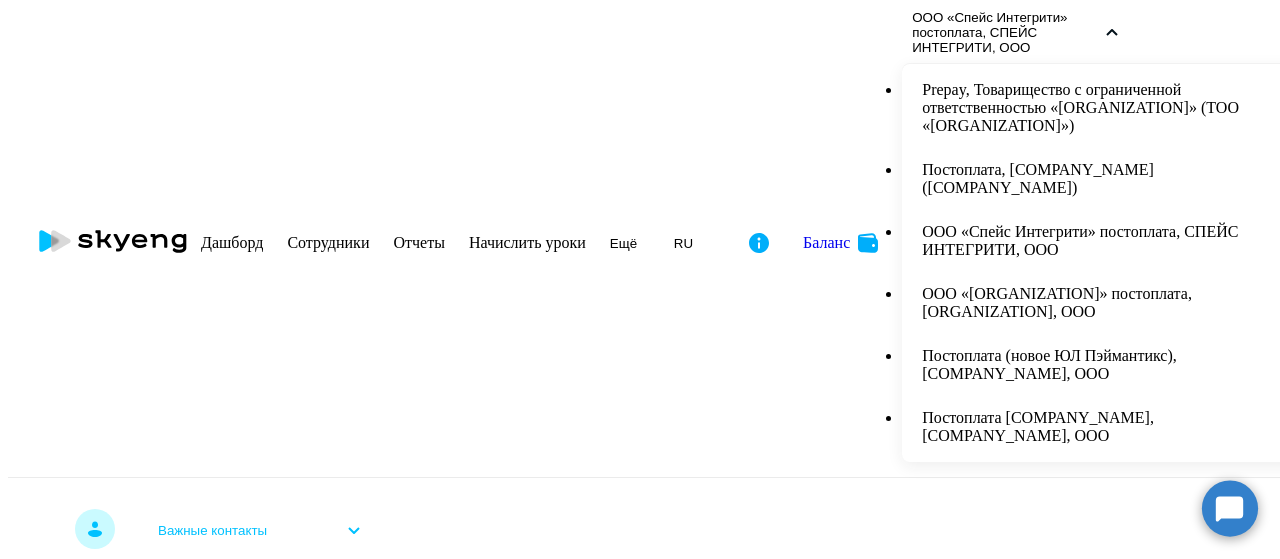 scroll, scrollTop: 0, scrollLeft: 0, axis: both 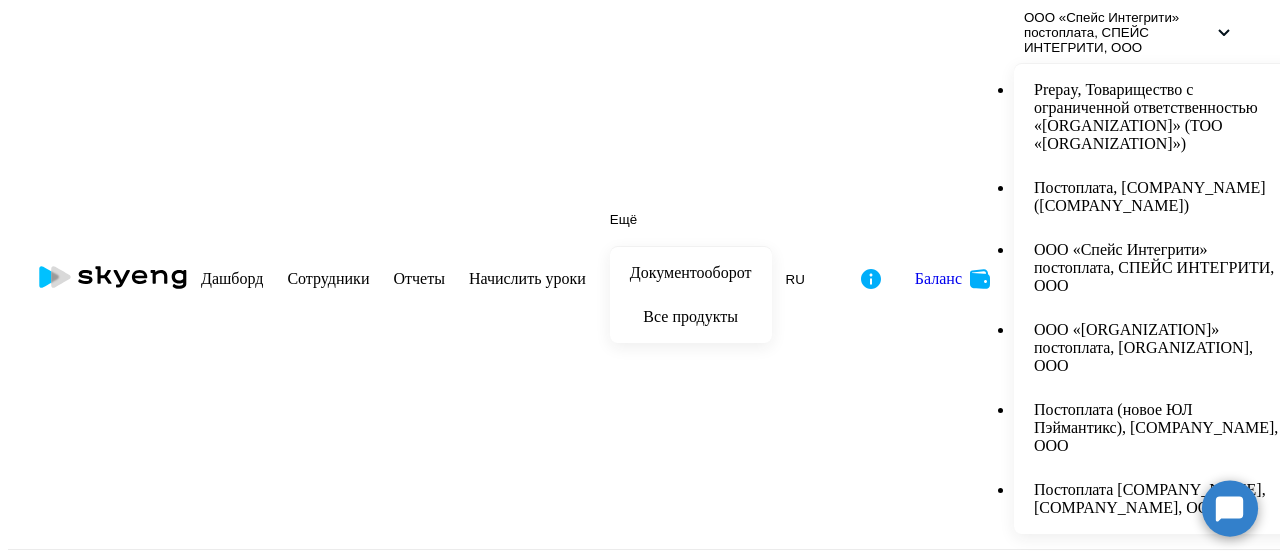 click on "Ещё" at bounding box center (635, 219) 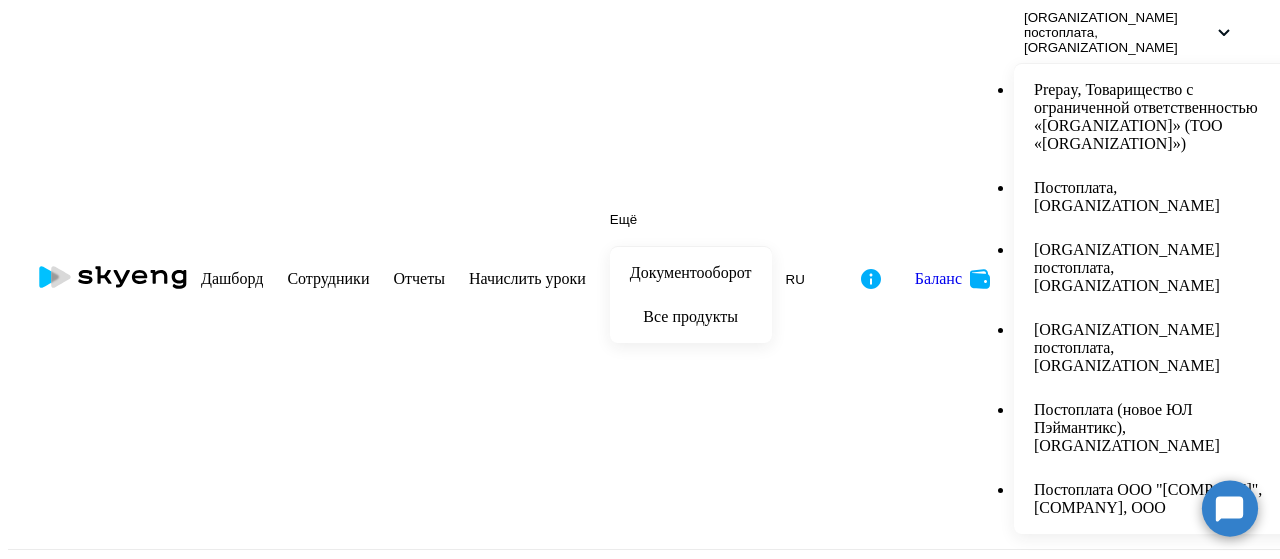 click at bounding box center [654, 219] 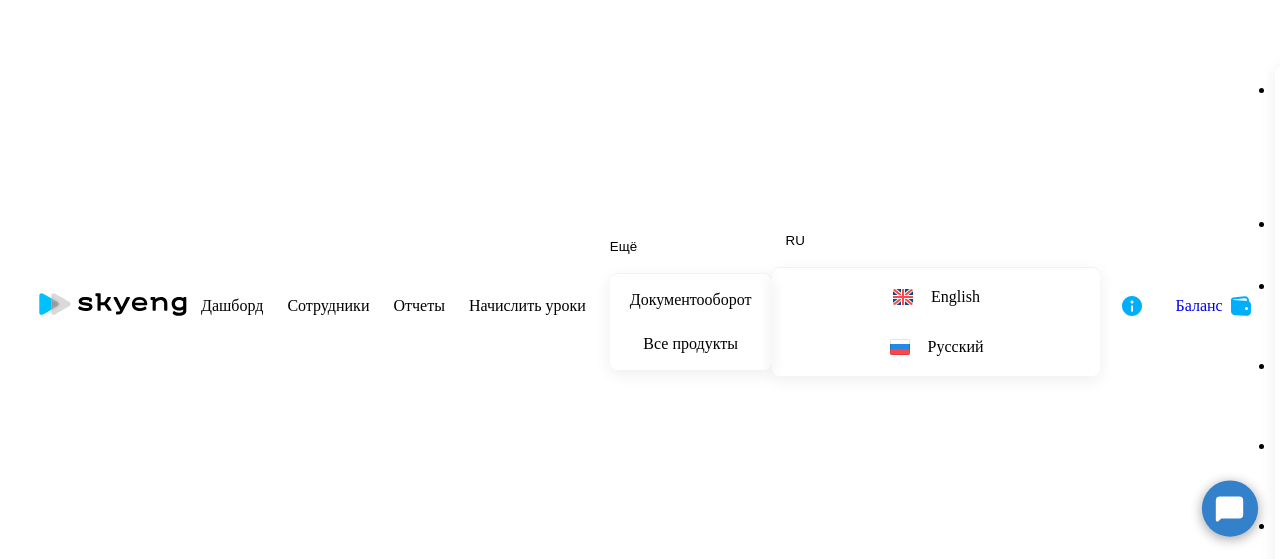 scroll, scrollTop: 1300, scrollLeft: 0, axis: vertical 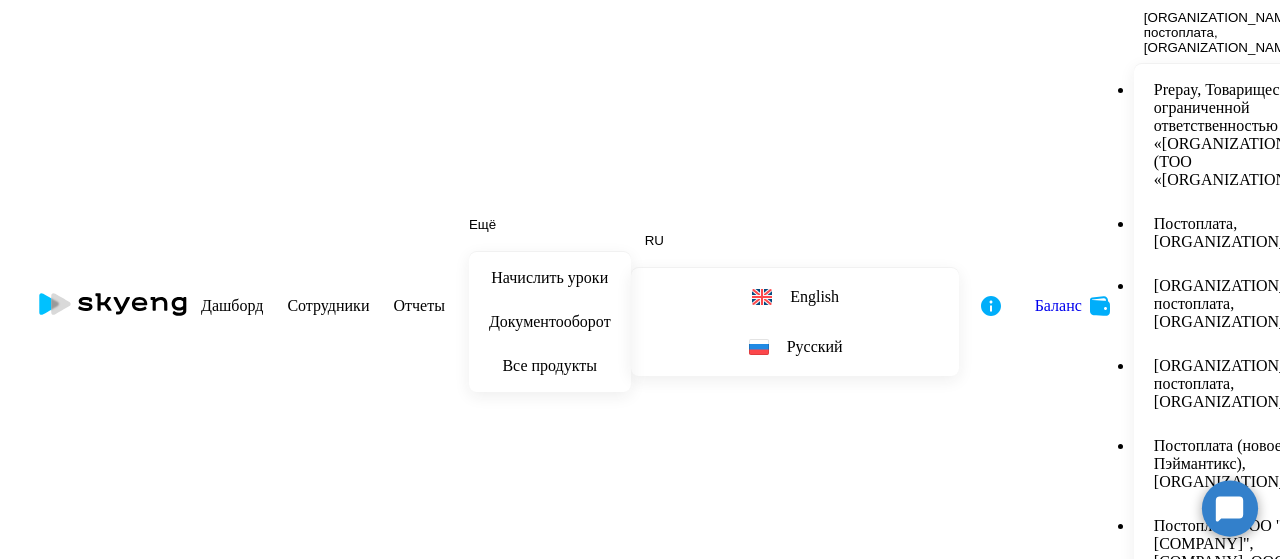 click on "Документооборот" at bounding box center (550, 321) 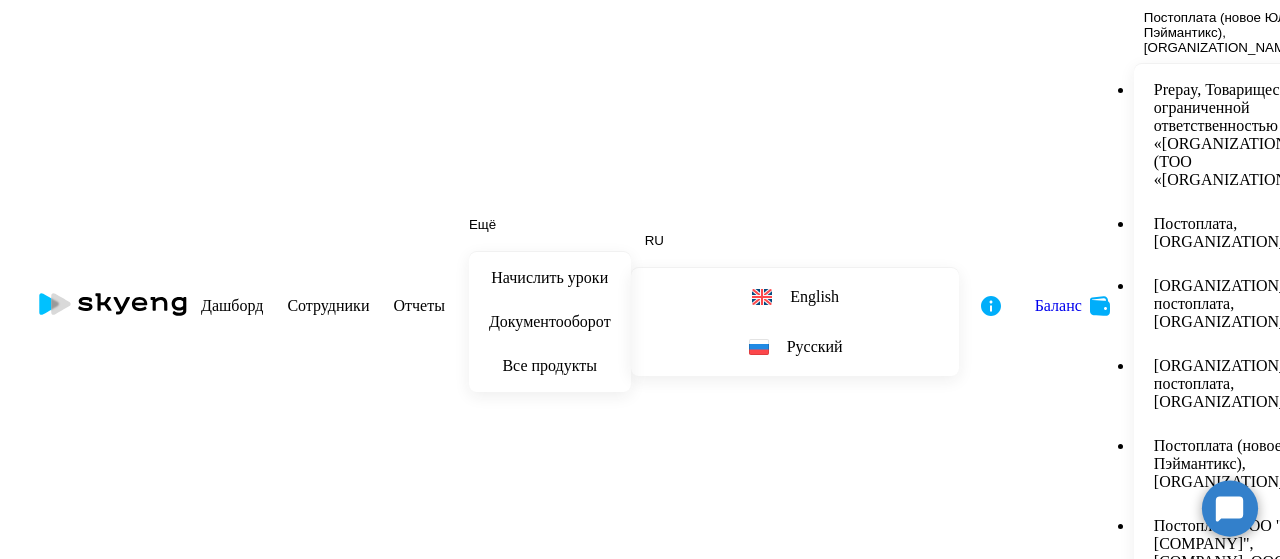 click on "Документооборот" at bounding box center [550, 321] 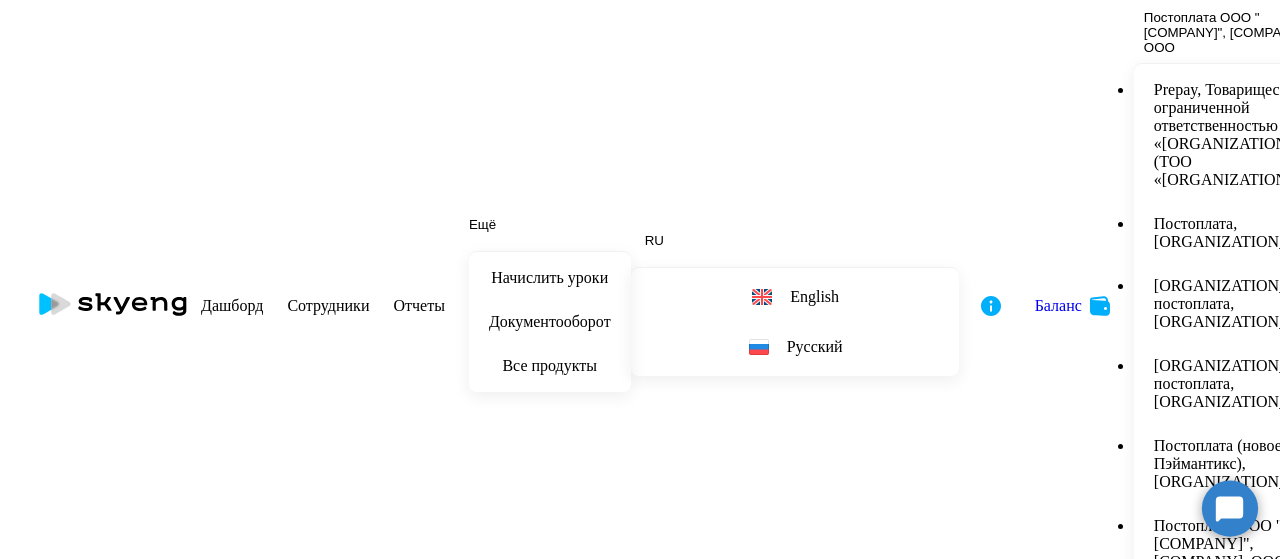 click on "Документооборот" at bounding box center (550, 321) 